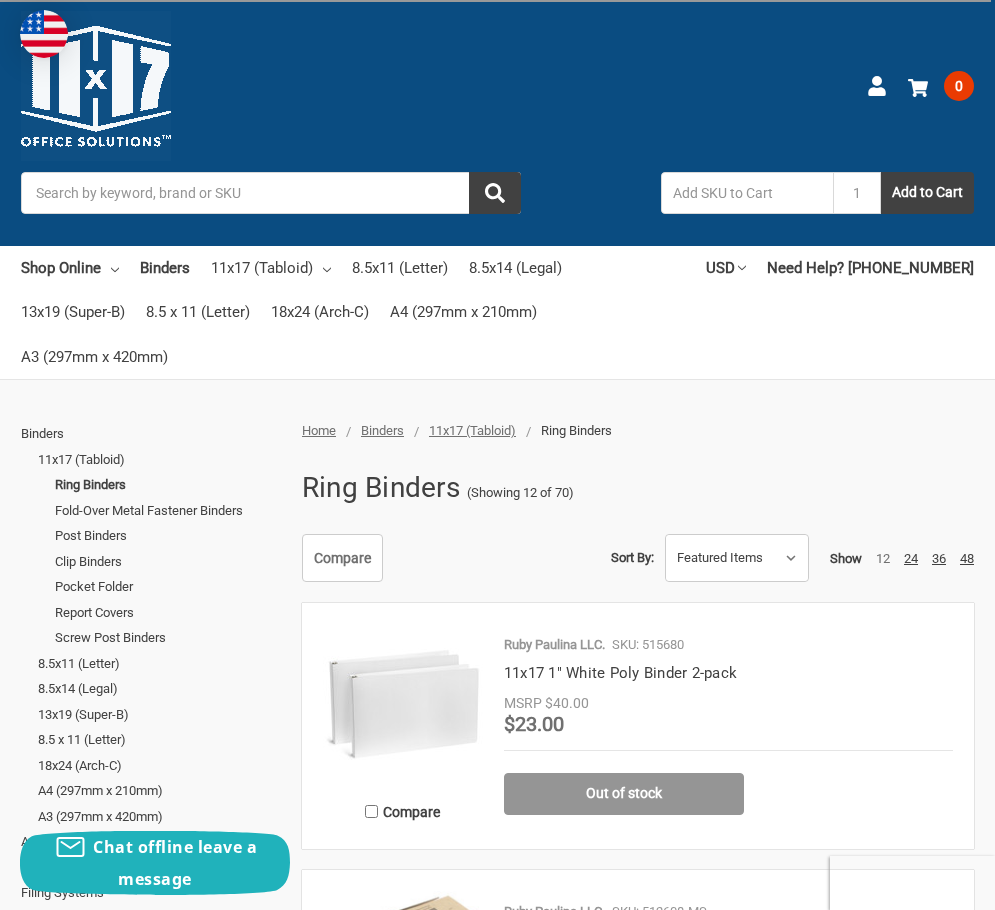 scroll, scrollTop: 0, scrollLeft: 0, axis: both 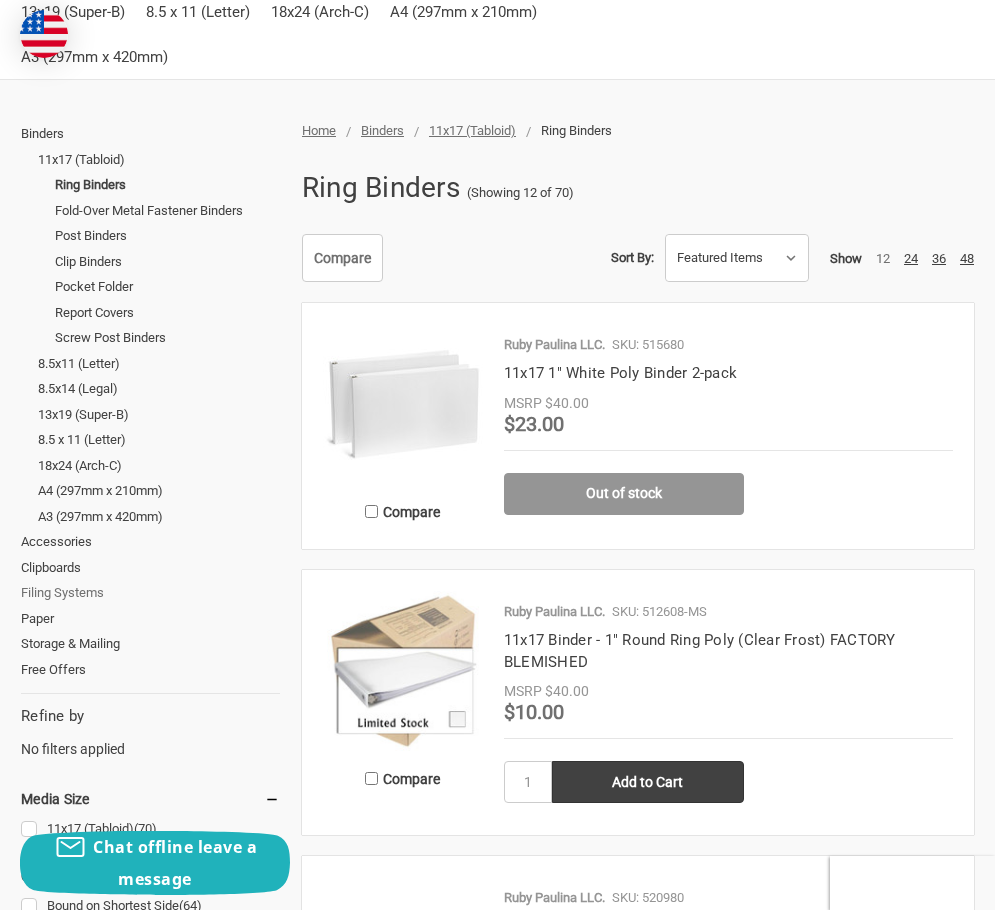 click on "Filing Systems" at bounding box center [150, 593] 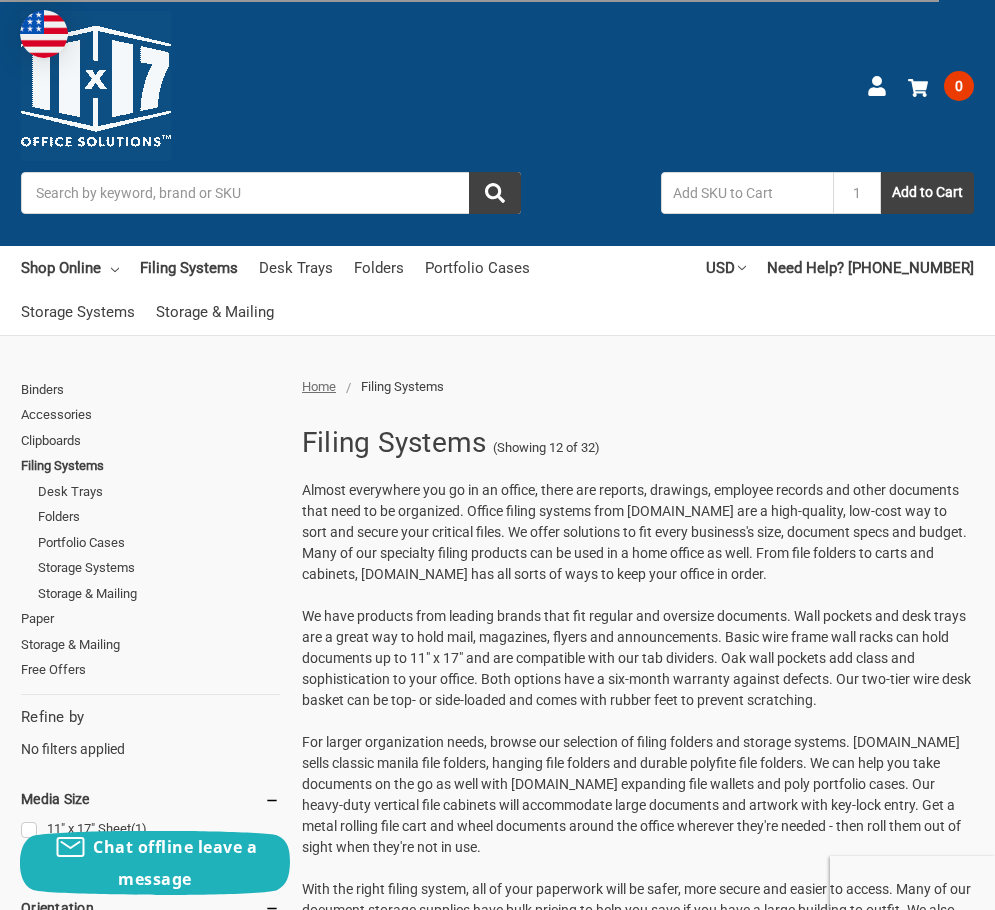 scroll, scrollTop: 0, scrollLeft: 0, axis: both 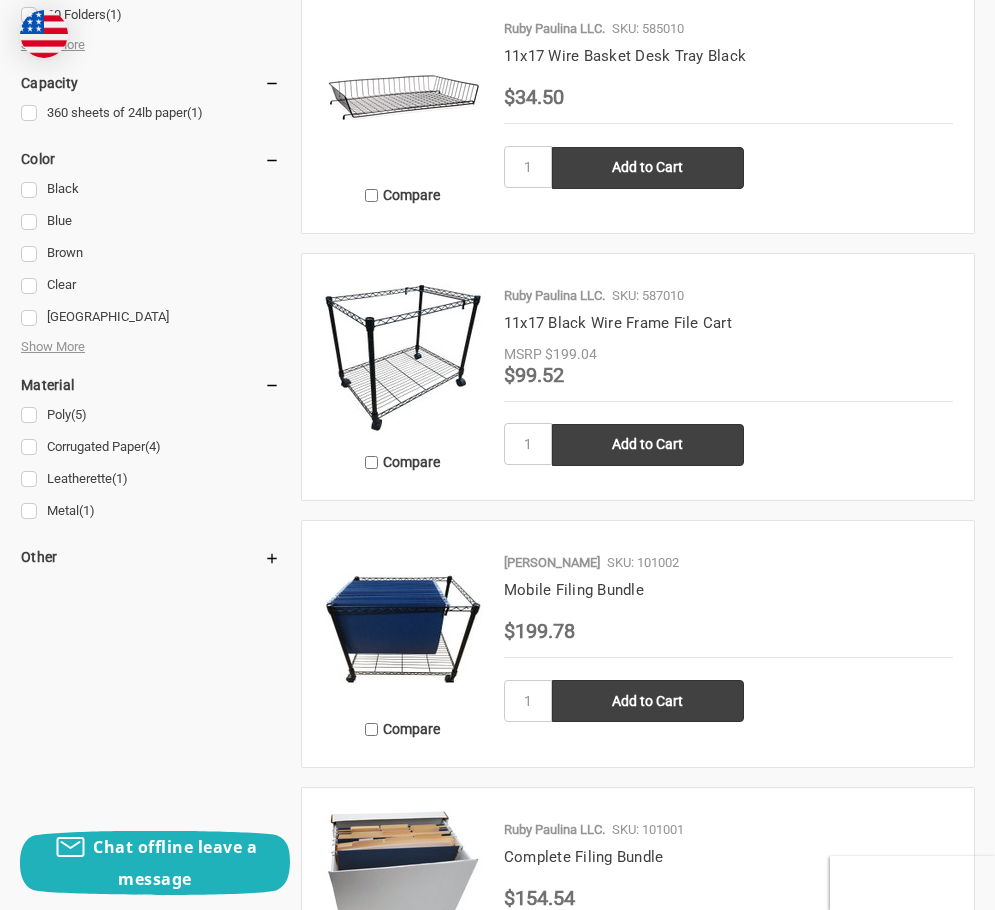 click 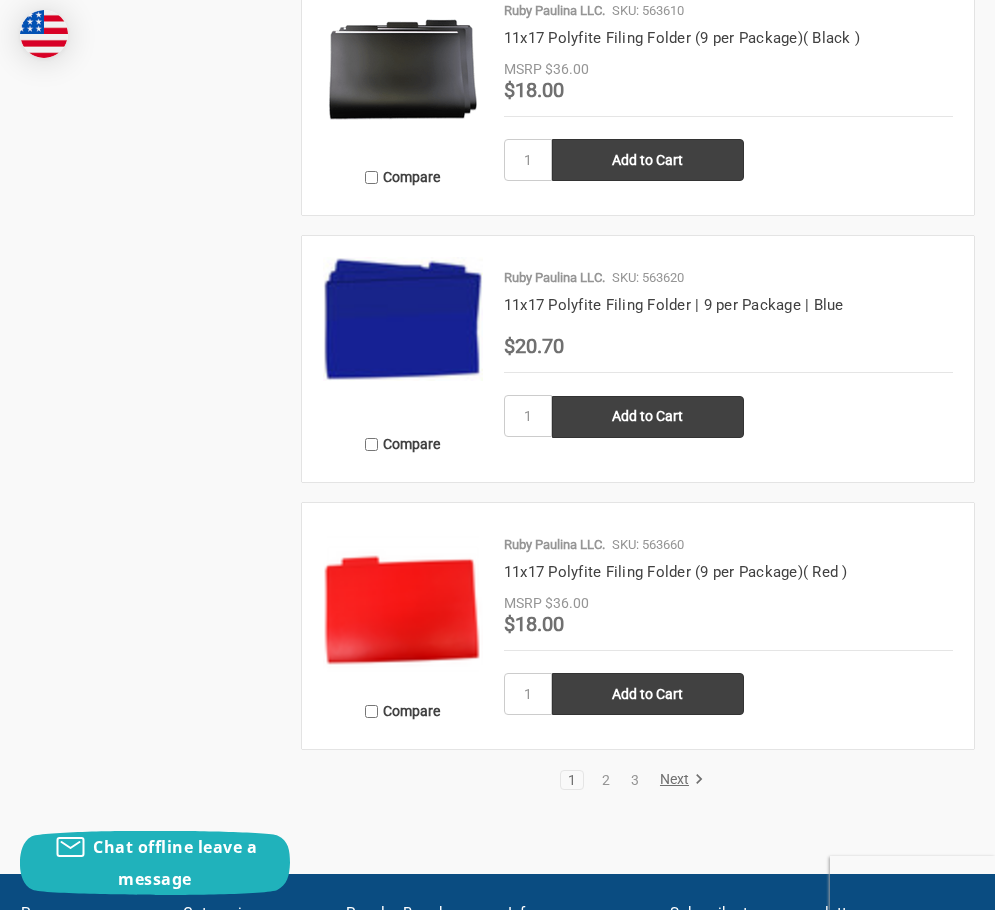 scroll, scrollTop: 3800, scrollLeft: 0, axis: vertical 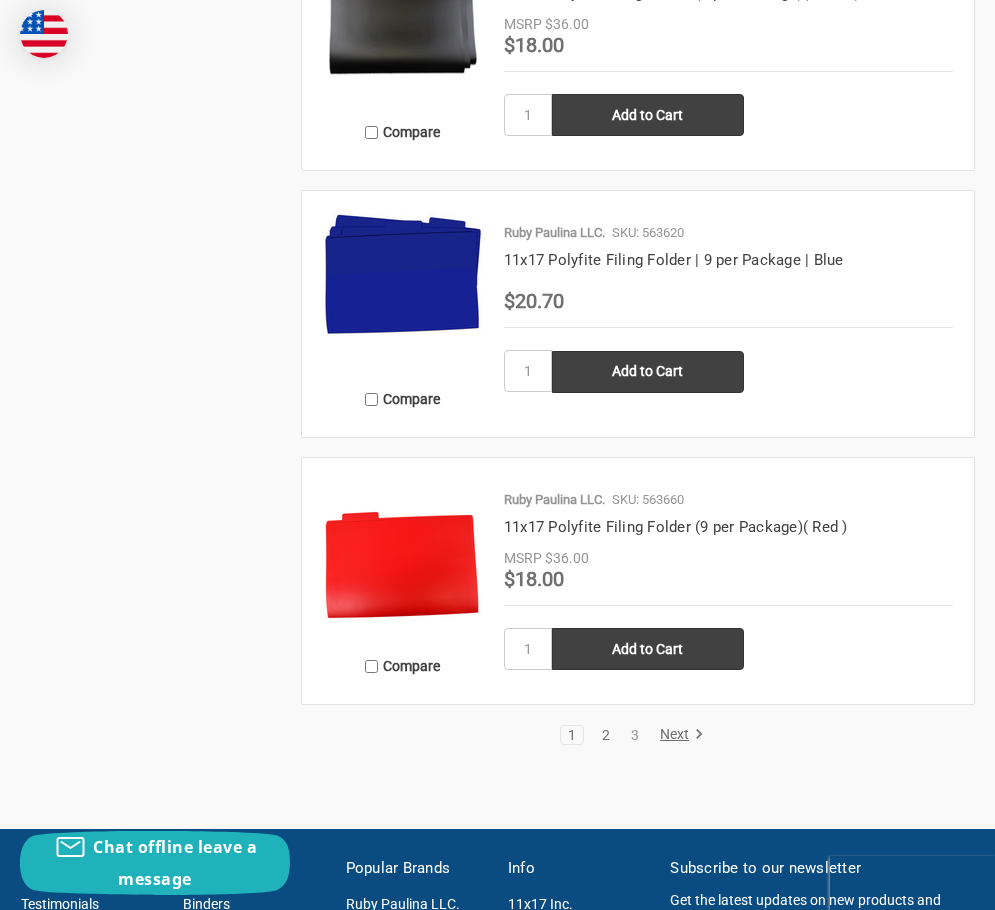 click on "2" at bounding box center (606, 735) 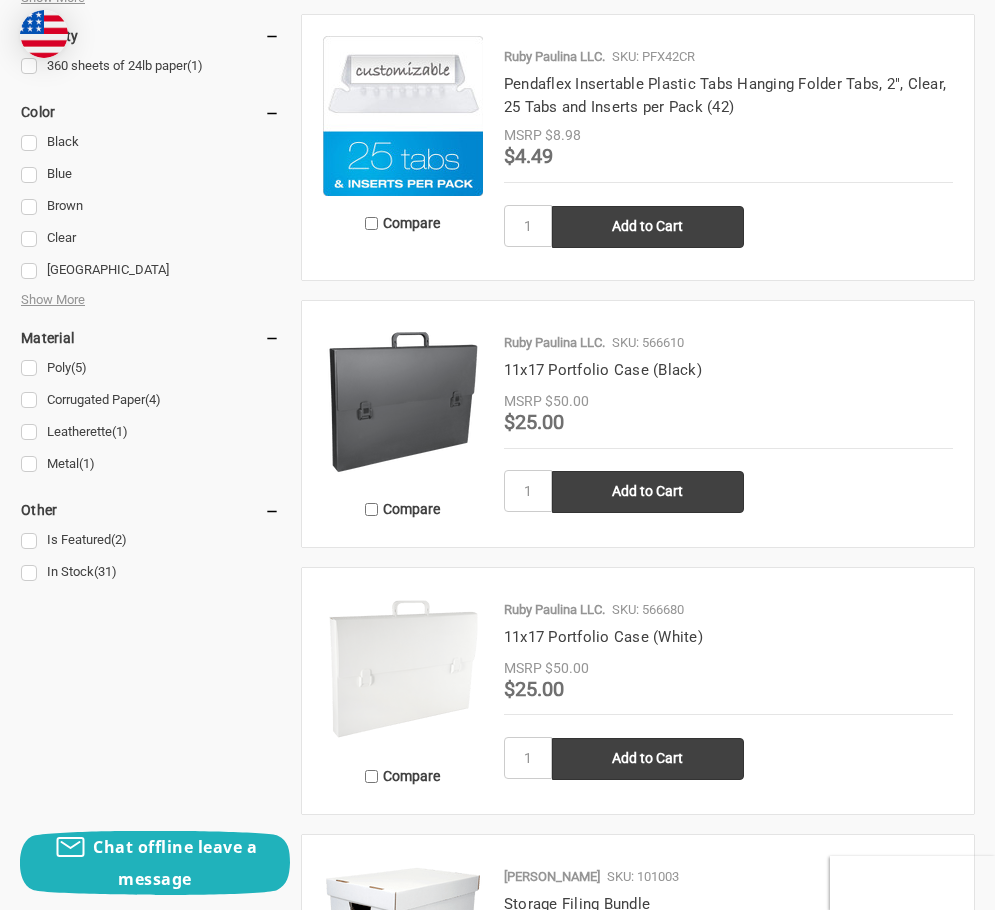 scroll, scrollTop: 1400, scrollLeft: 0, axis: vertical 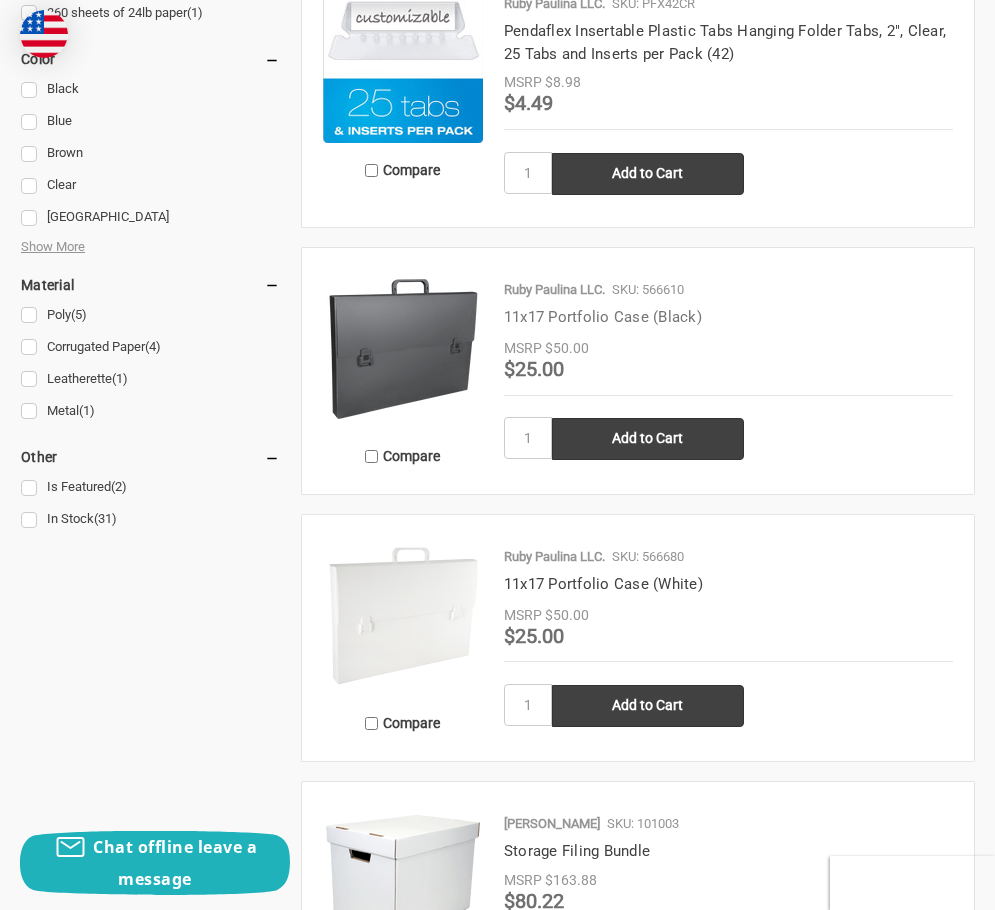 click on "11x17 Portfolio Case (Black)" at bounding box center (603, 317) 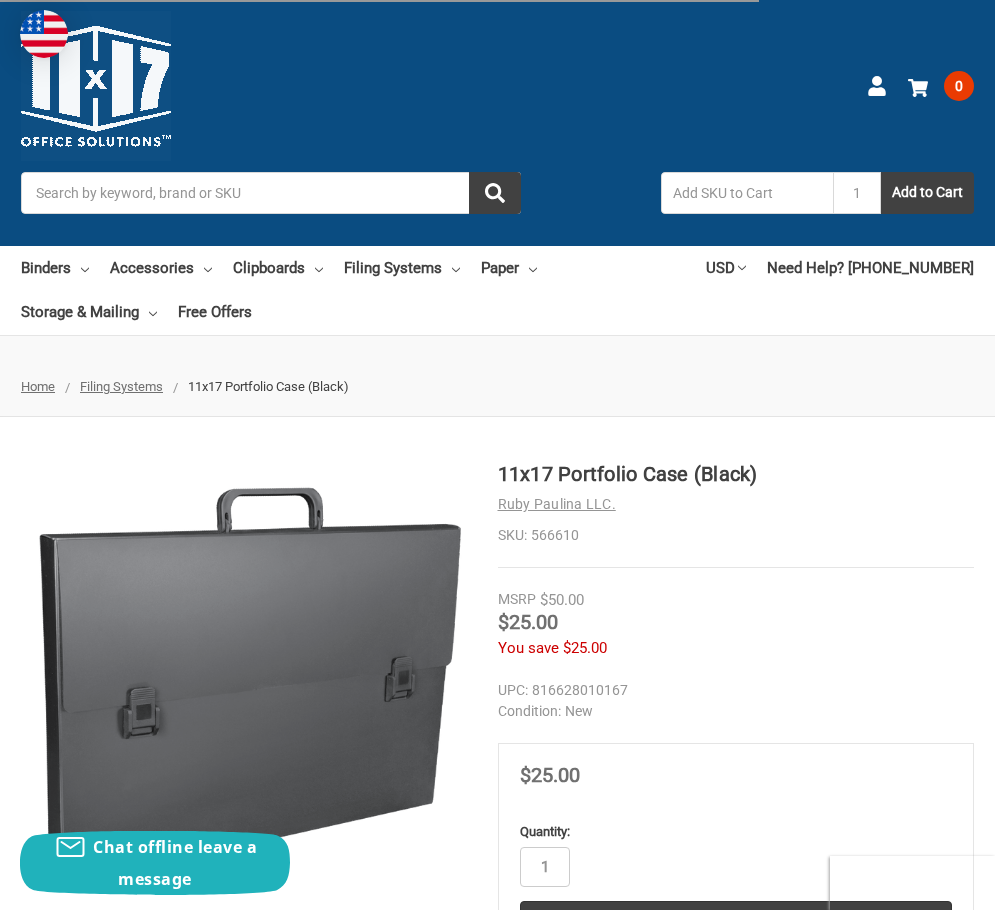 scroll, scrollTop: 289, scrollLeft: 0, axis: vertical 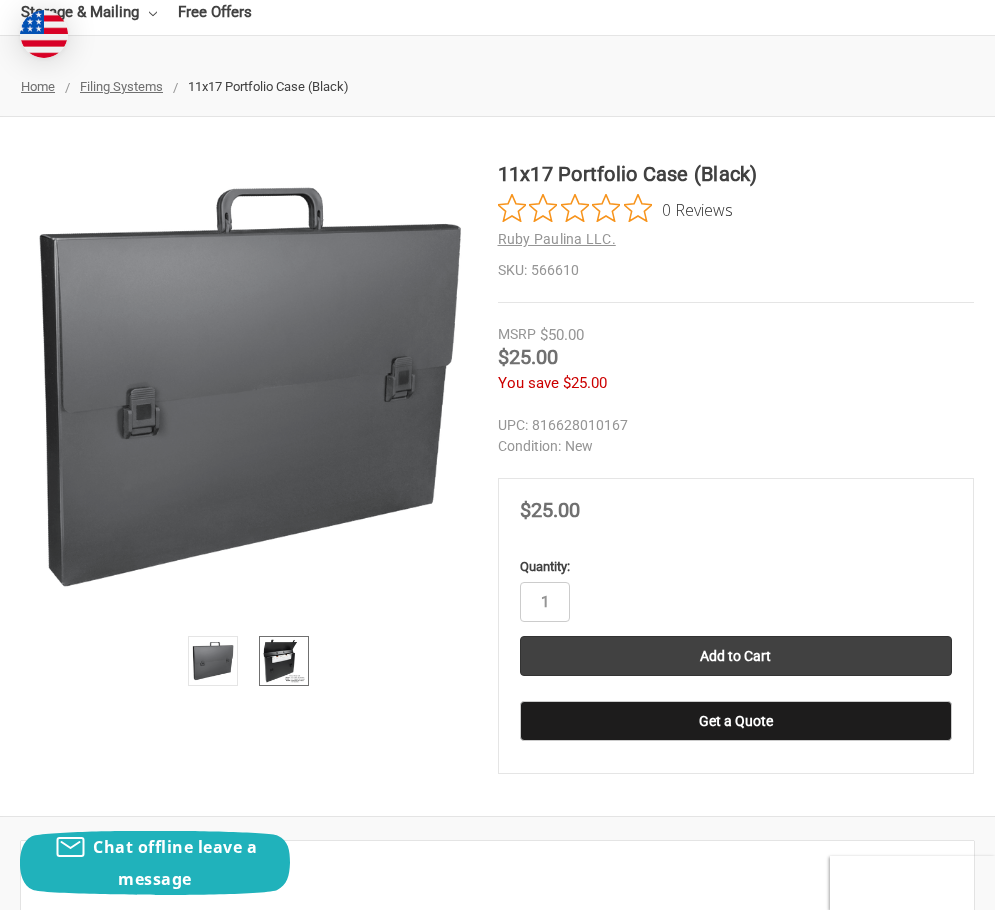 click at bounding box center [284, 661] 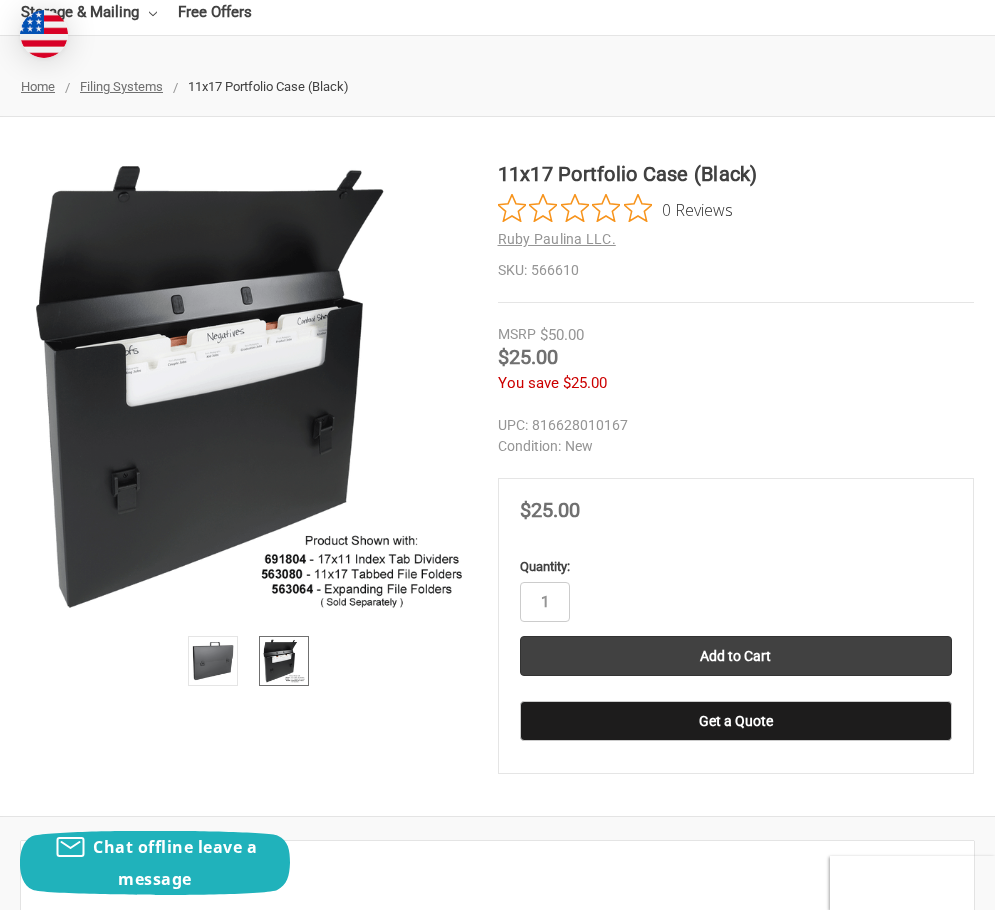 click on "Add to Cart" at bounding box center [736, 661] 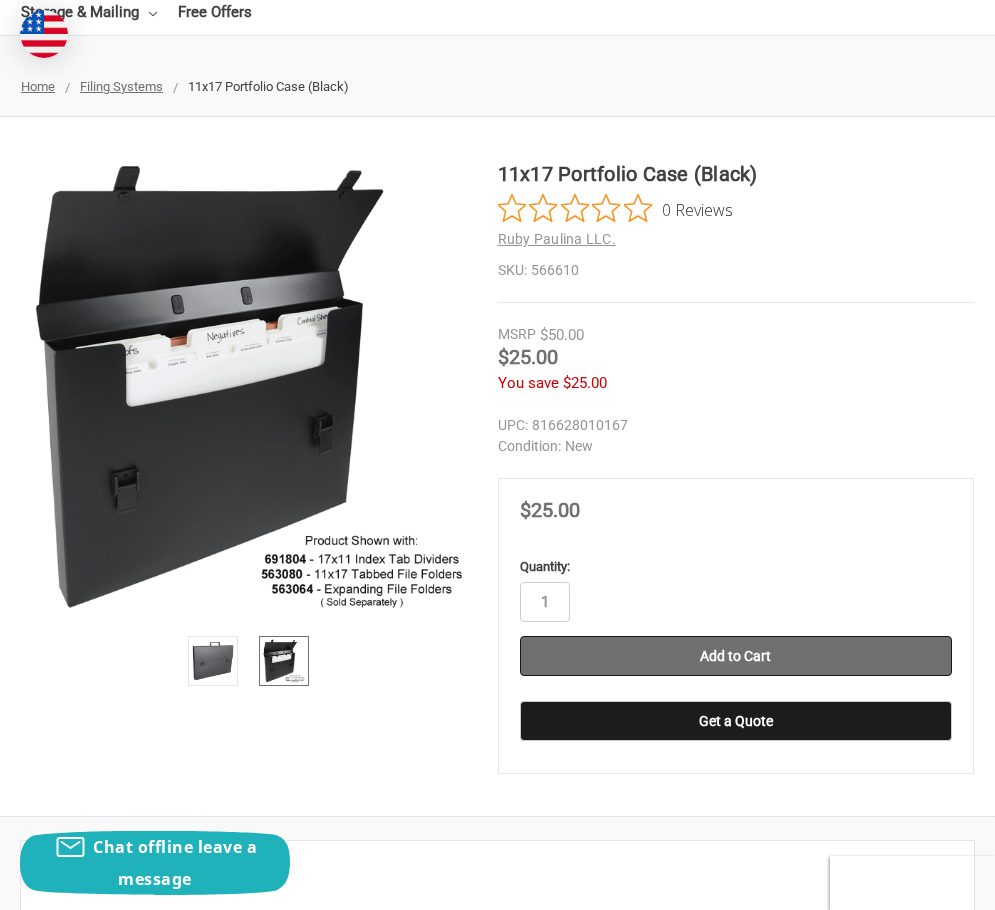click on "Add to Cart" at bounding box center (736, 656) 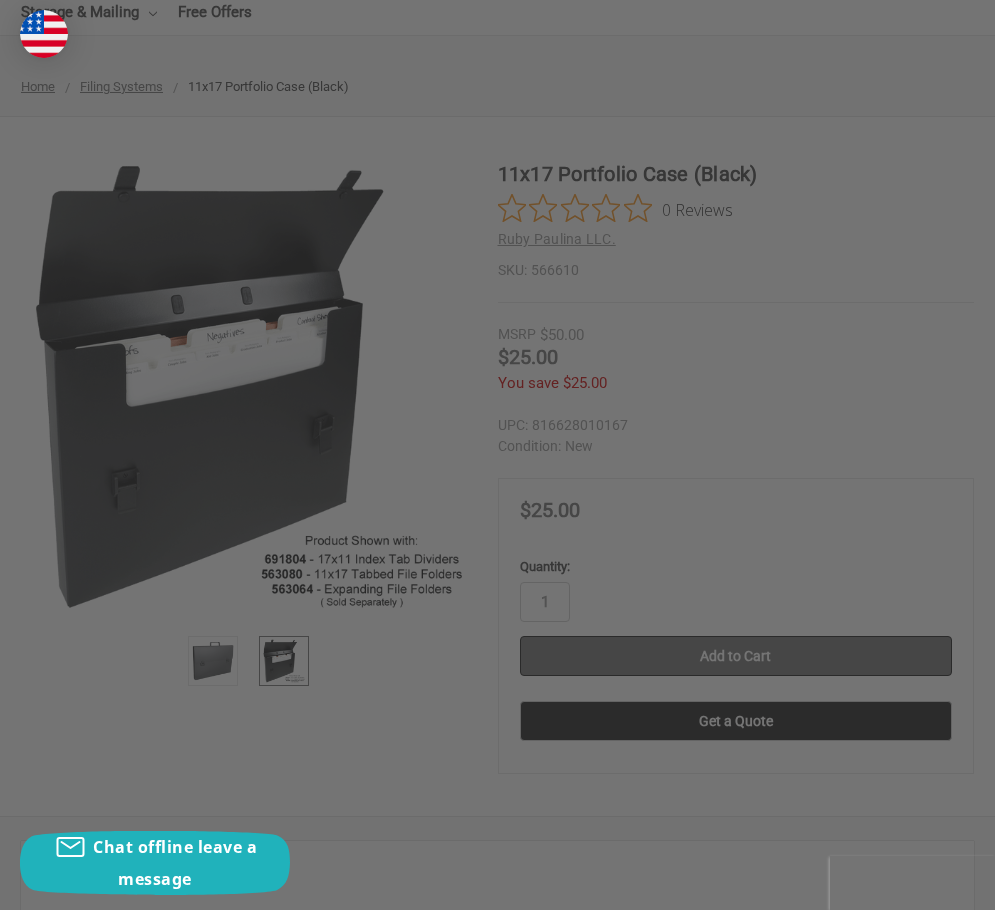 scroll, scrollTop: 256, scrollLeft: 0, axis: vertical 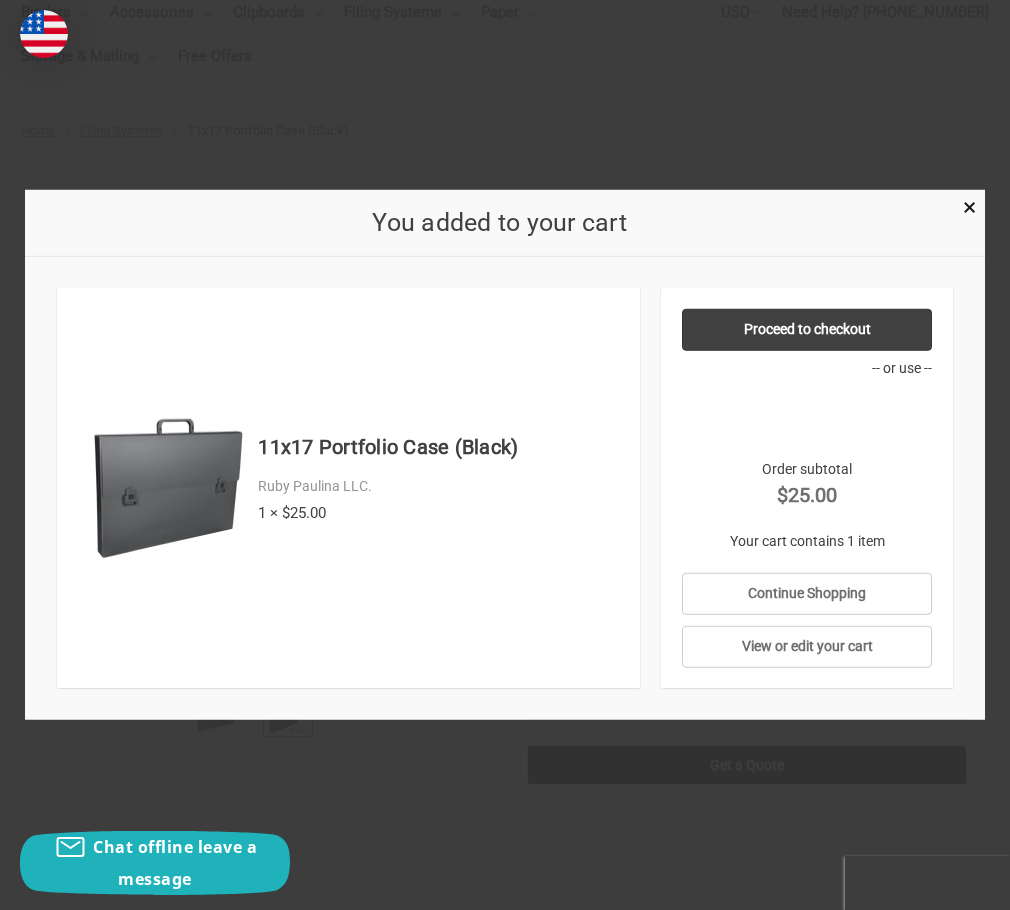 click on "You added to your cart" at bounding box center (505, 223) 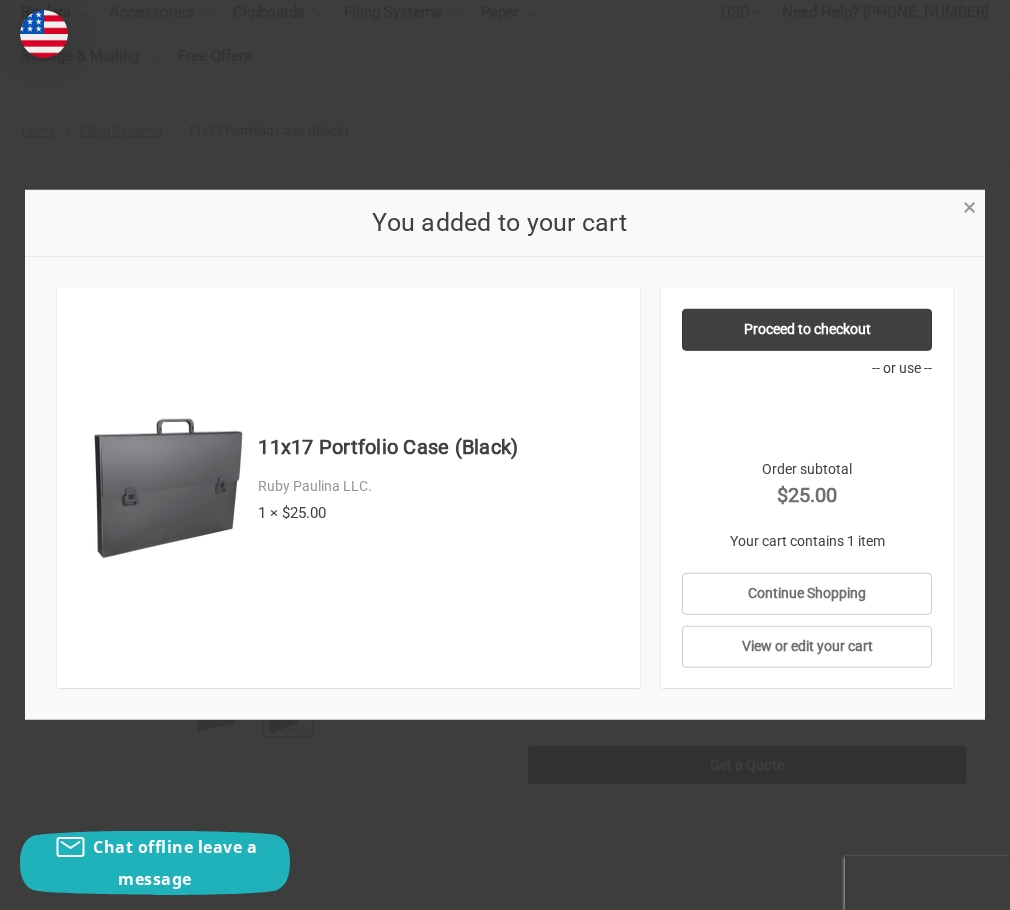 click on "×" at bounding box center (969, 207) 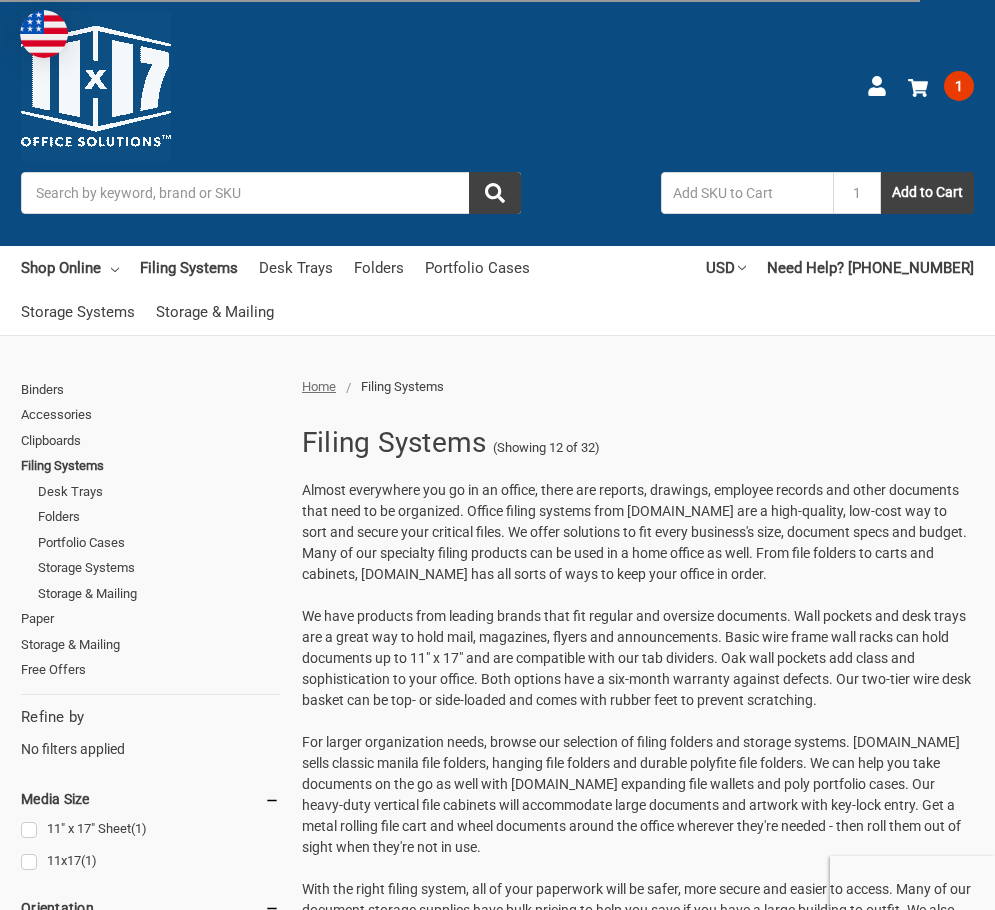 scroll, scrollTop: 1800, scrollLeft: 0, axis: vertical 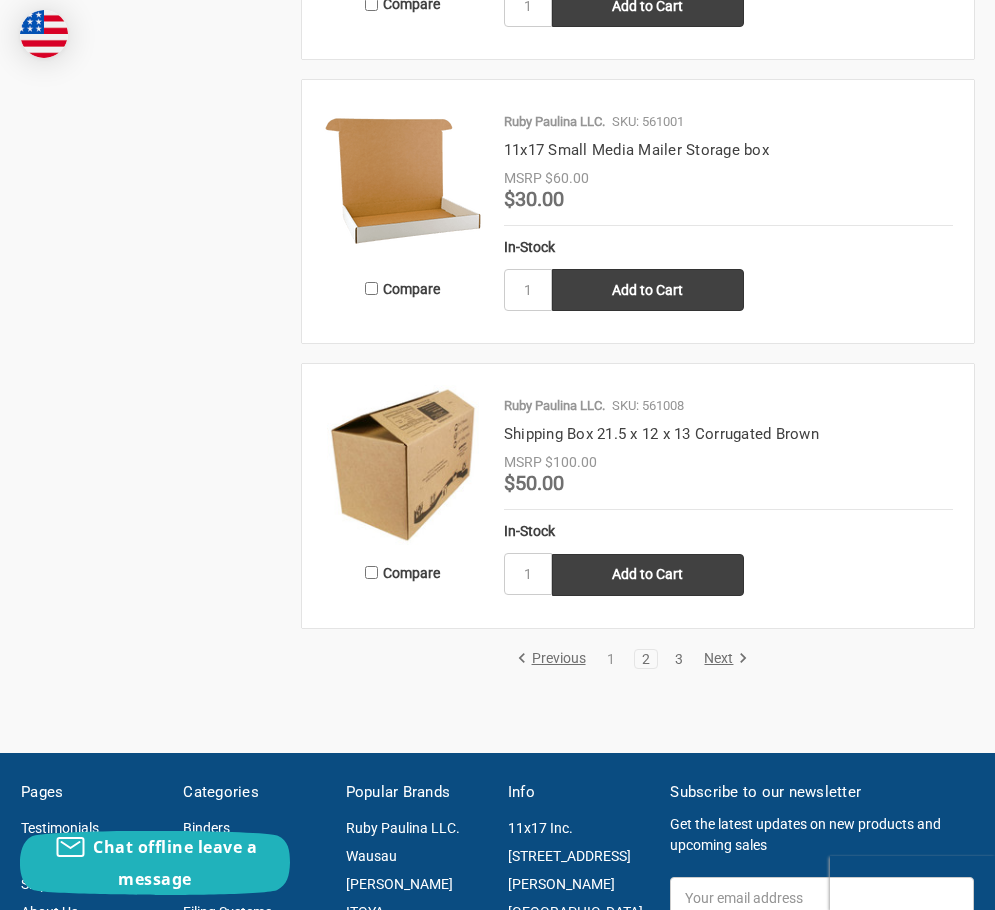 click on "3" at bounding box center [679, 659] 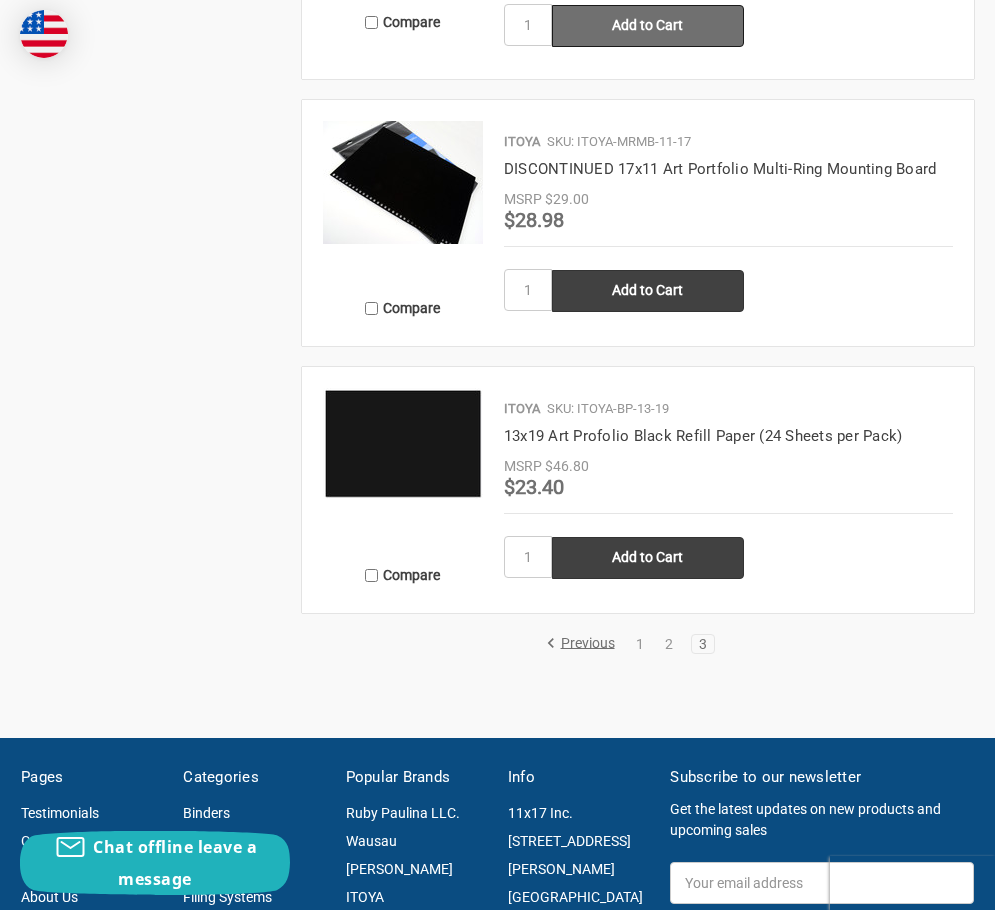 scroll, scrollTop: 2700, scrollLeft: 0, axis: vertical 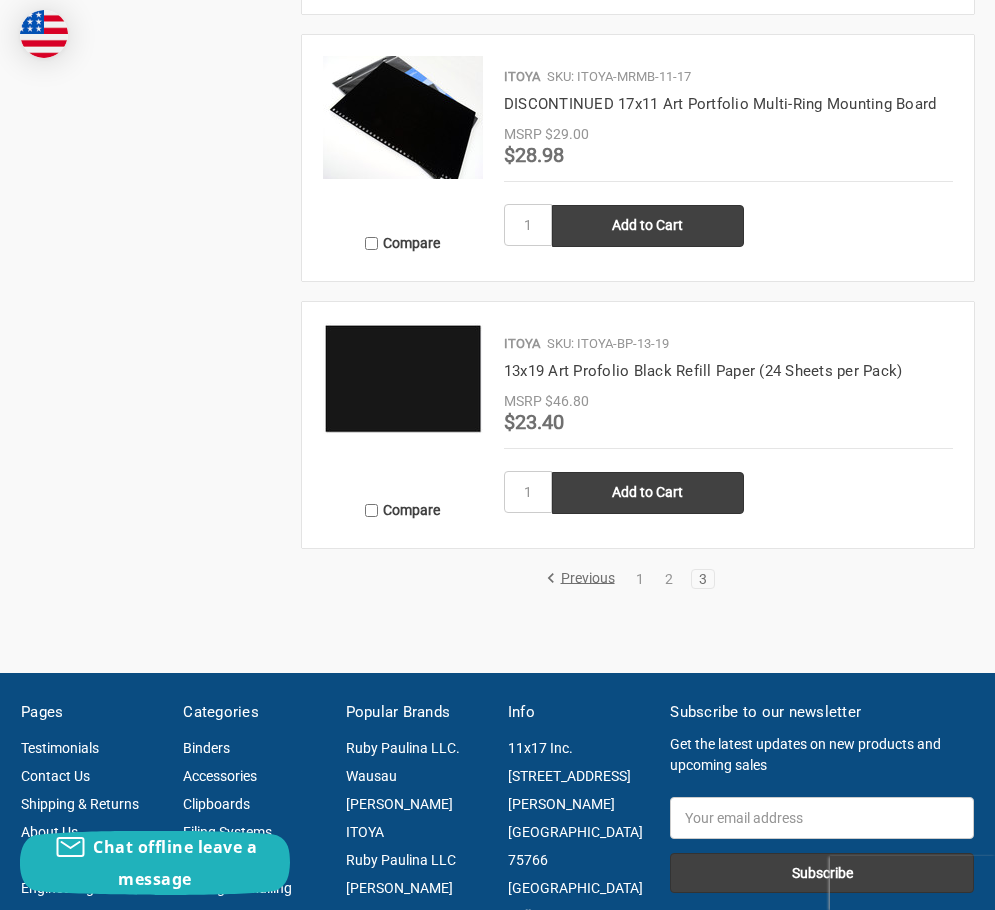 click on "1" at bounding box center (640, 579) 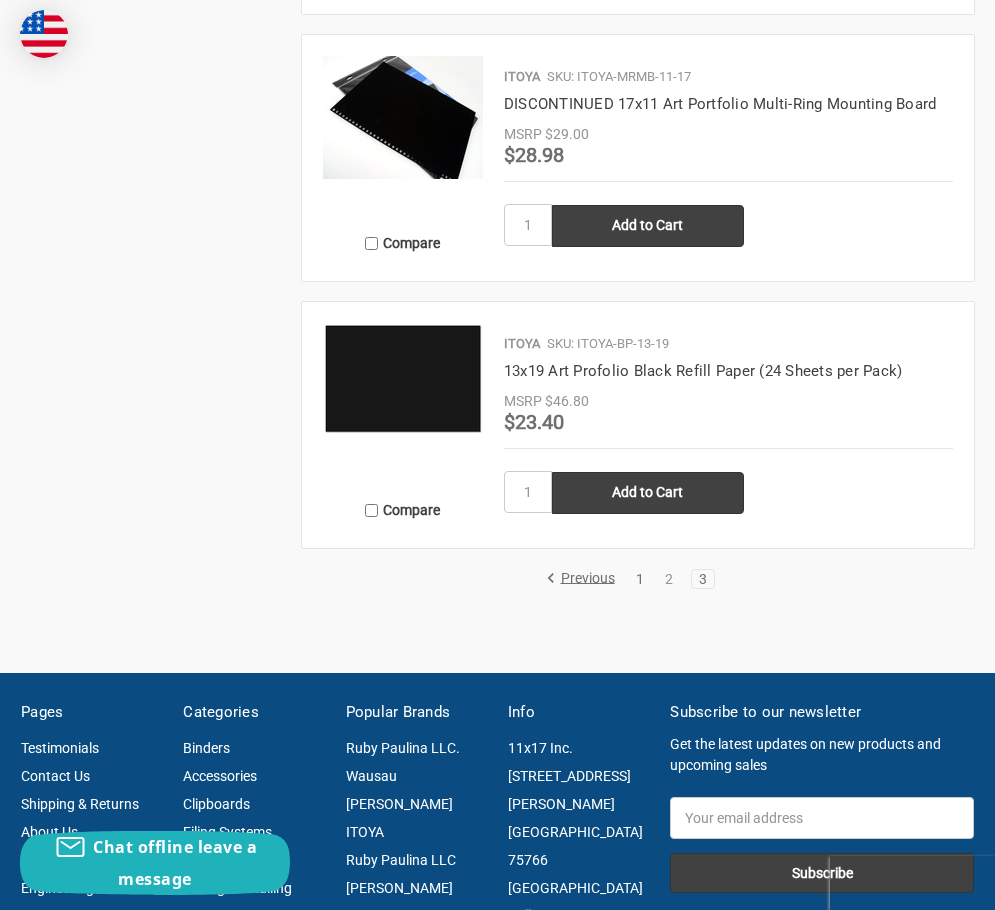 click on "1" at bounding box center [640, 579] 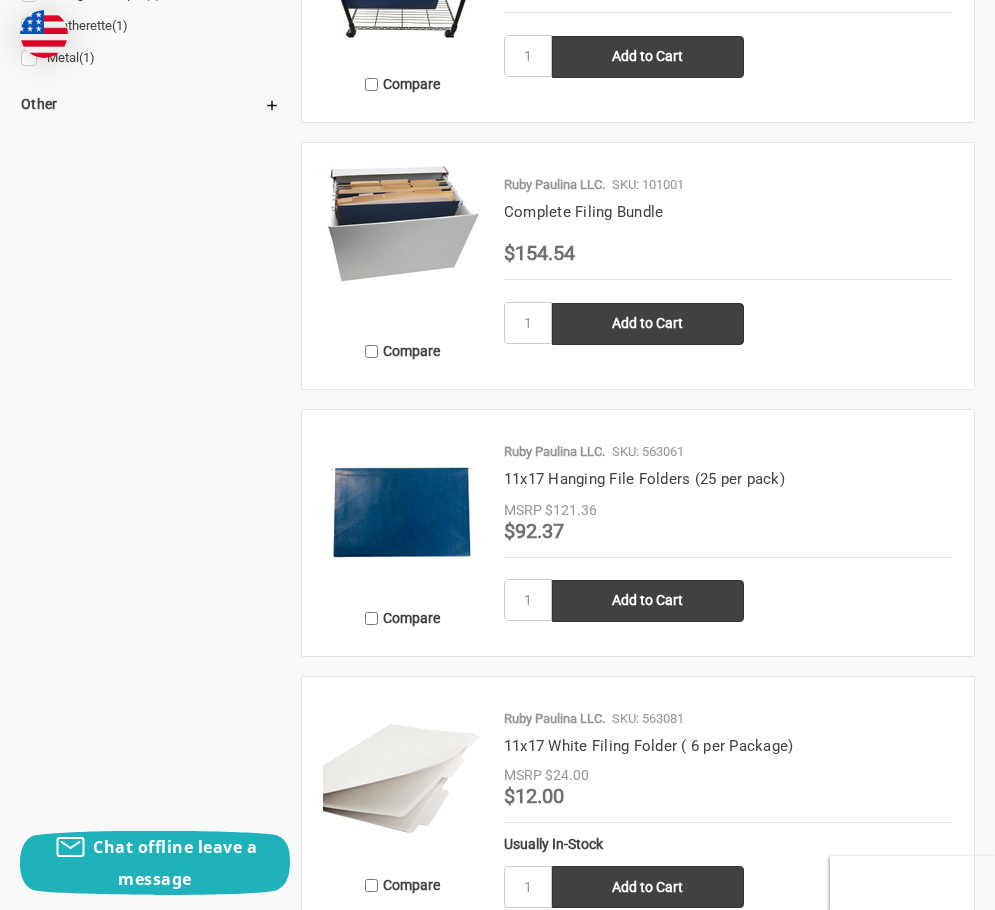 scroll, scrollTop: 1800, scrollLeft: 0, axis: vertical 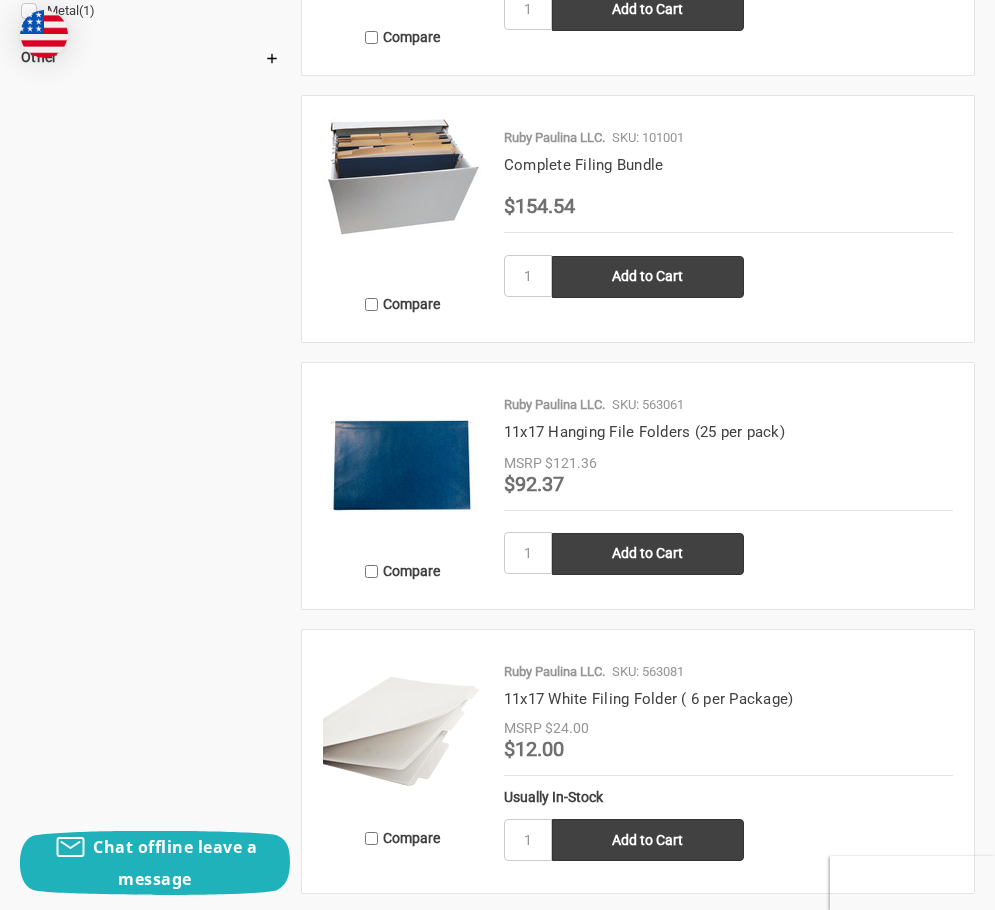 click at bounding box center [403, 464] 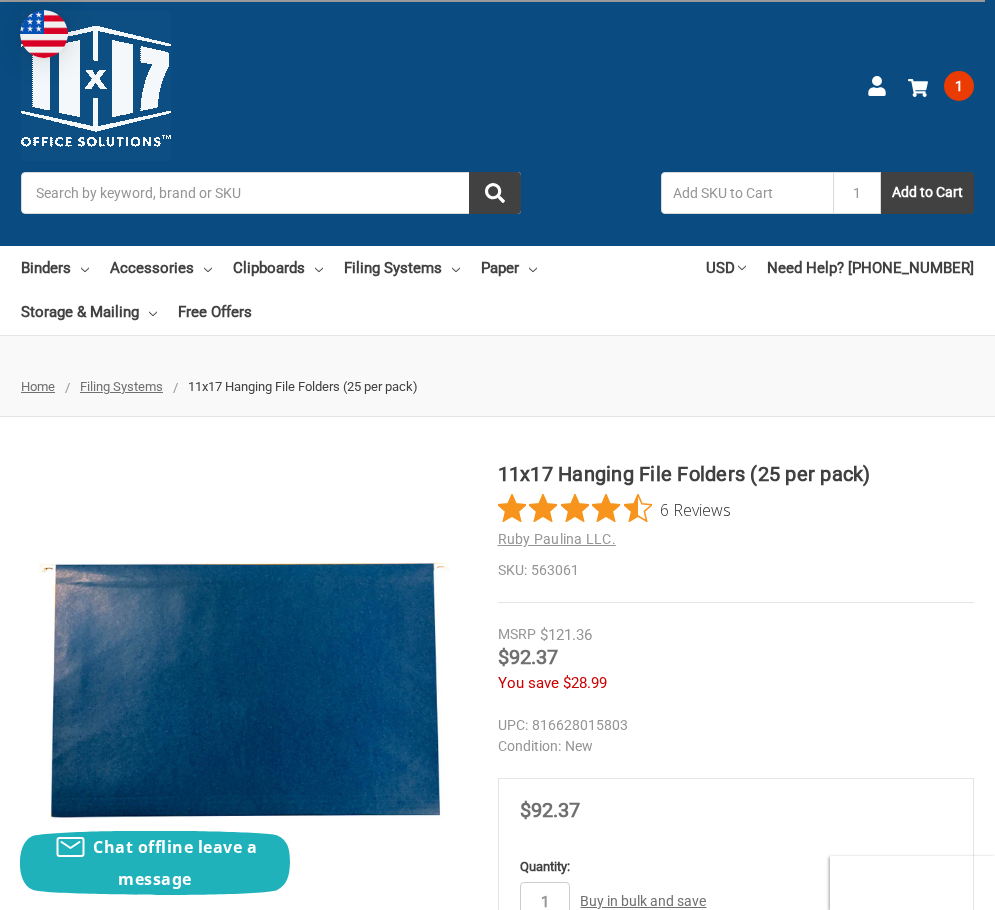 scroll, scrollTop: 400, scrollLeft: 0, axis: vertical 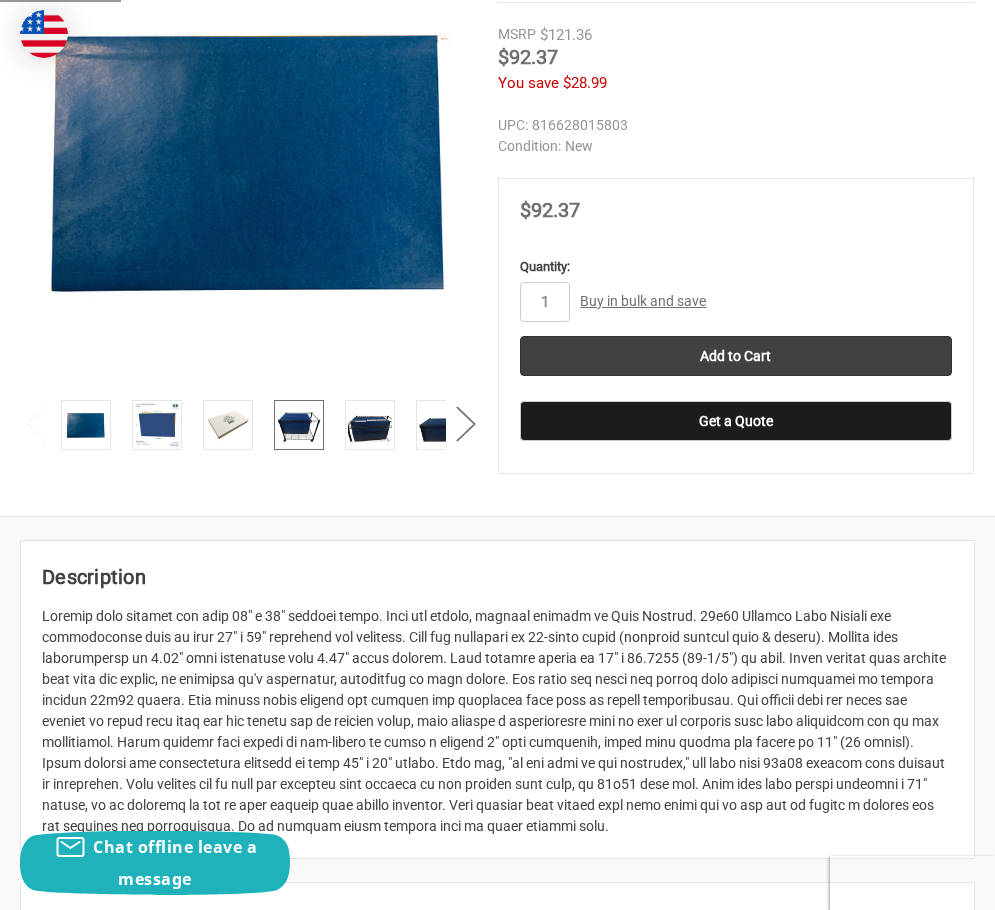 click at bounding box center (299, 425) 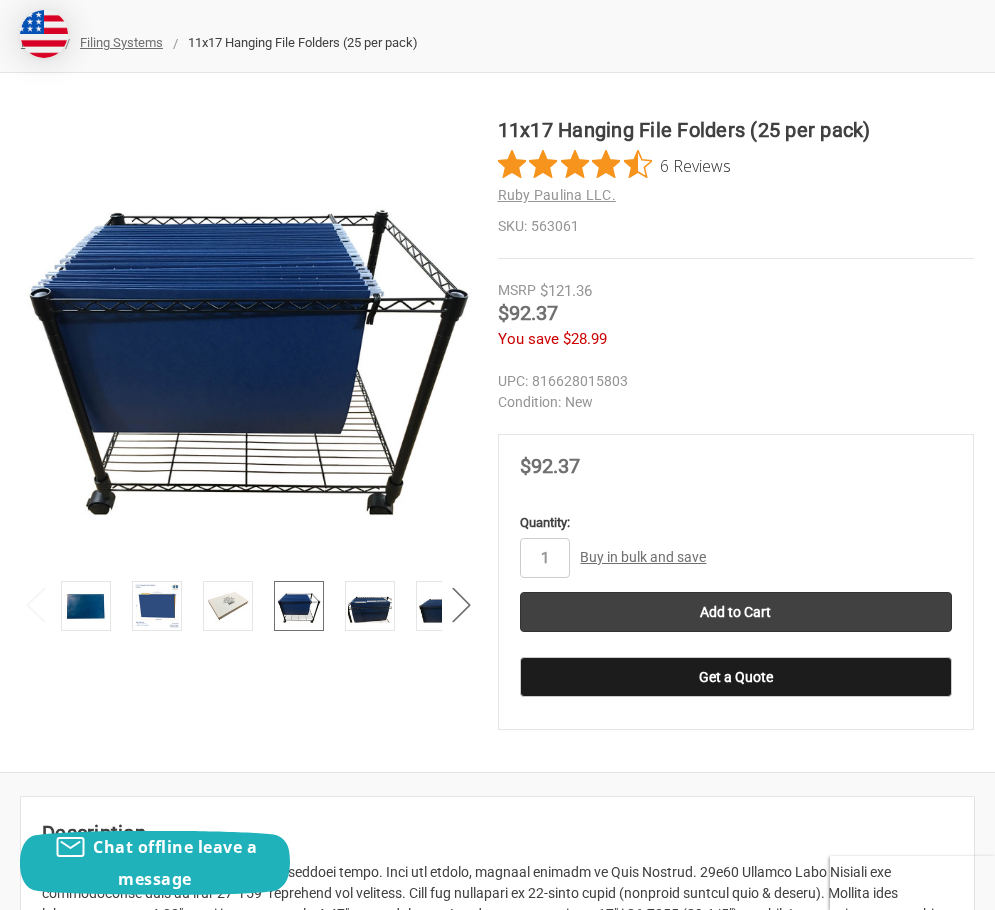 scroll, scrollTop: 300, scrollLeft: 0, axis: vertical 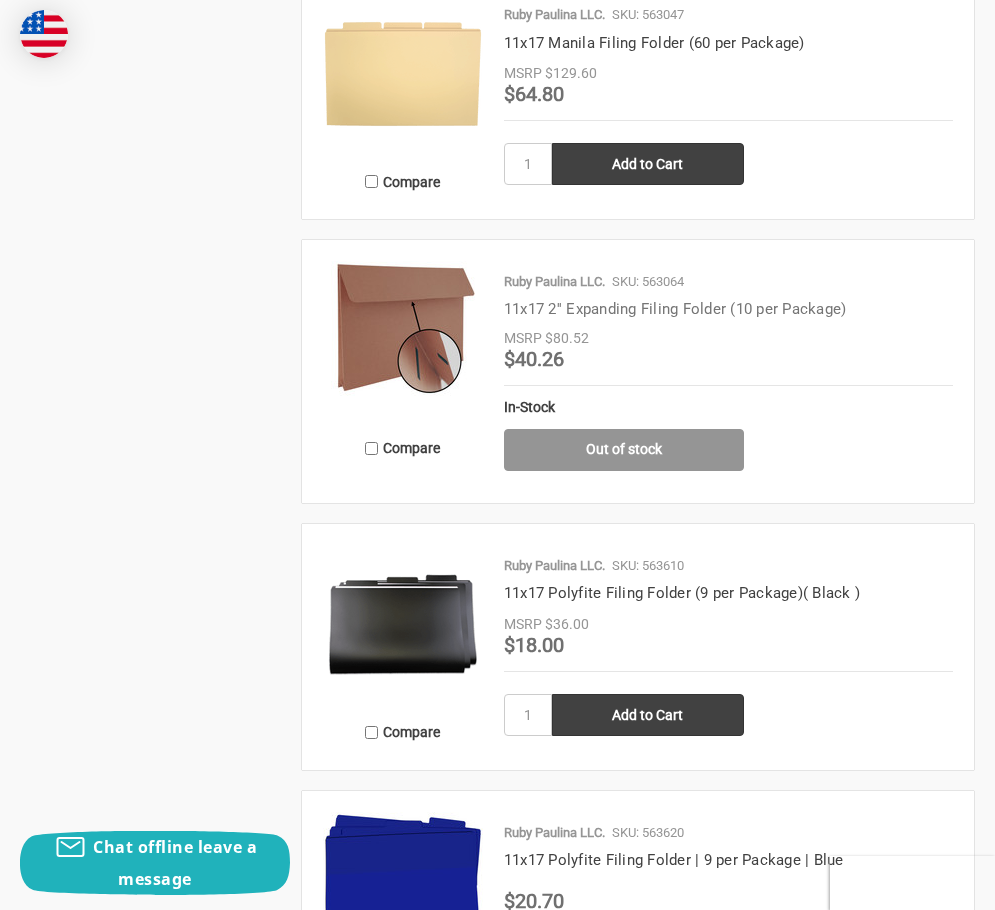 click on "11x17 2'' Expanding Filing Folder (10 per Package)" at bounding box center [675, 309] 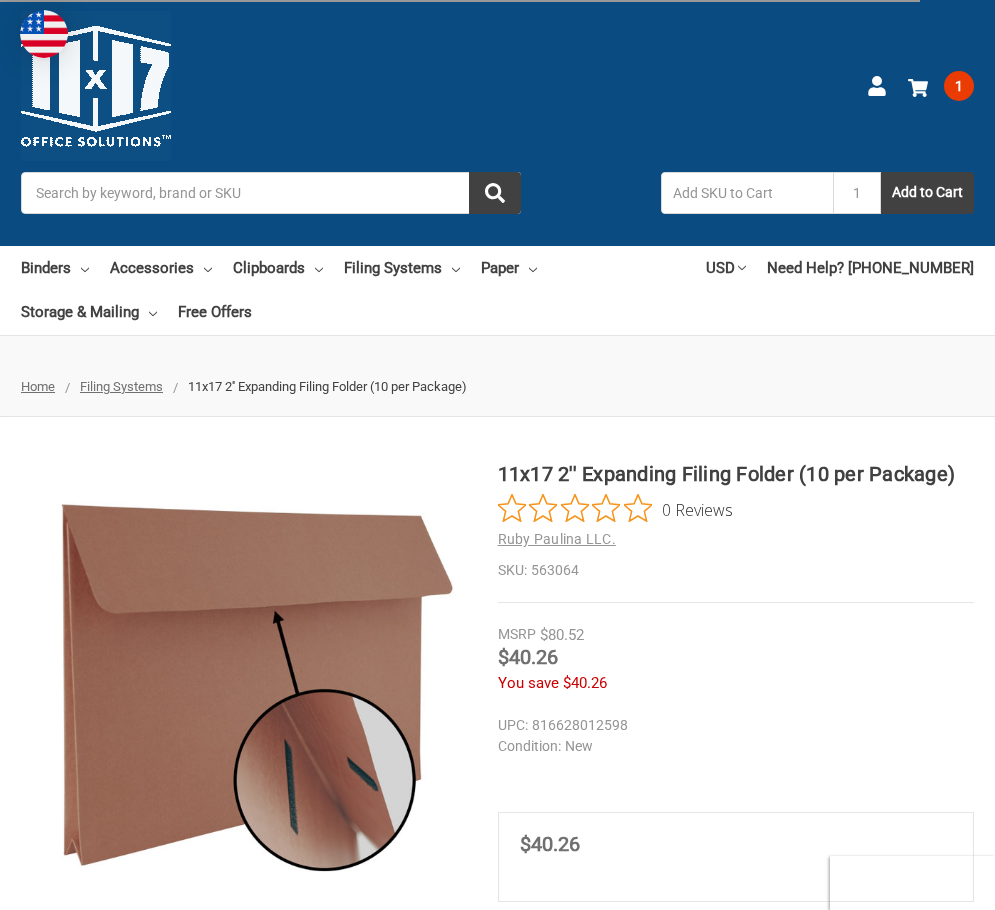 scroll, scrollTop: 500, scrollLeft: 0, axis: vertical 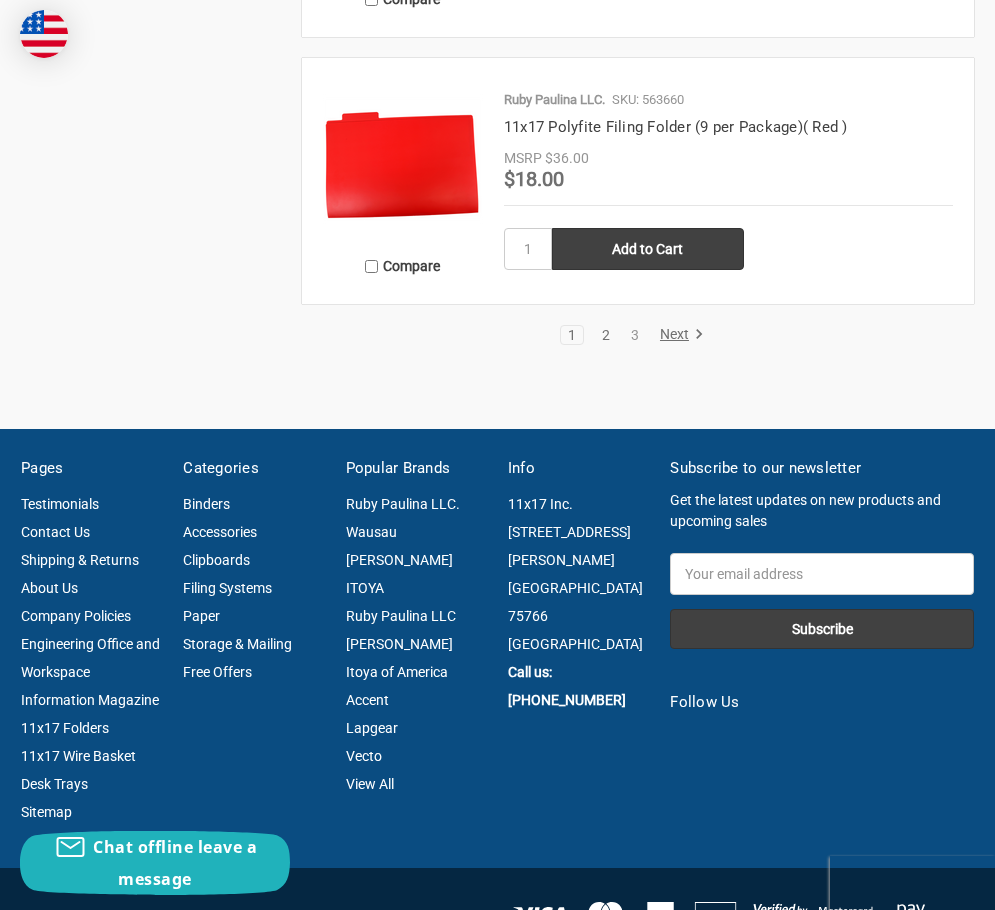 click on "2" at bounding box center [606, 335] 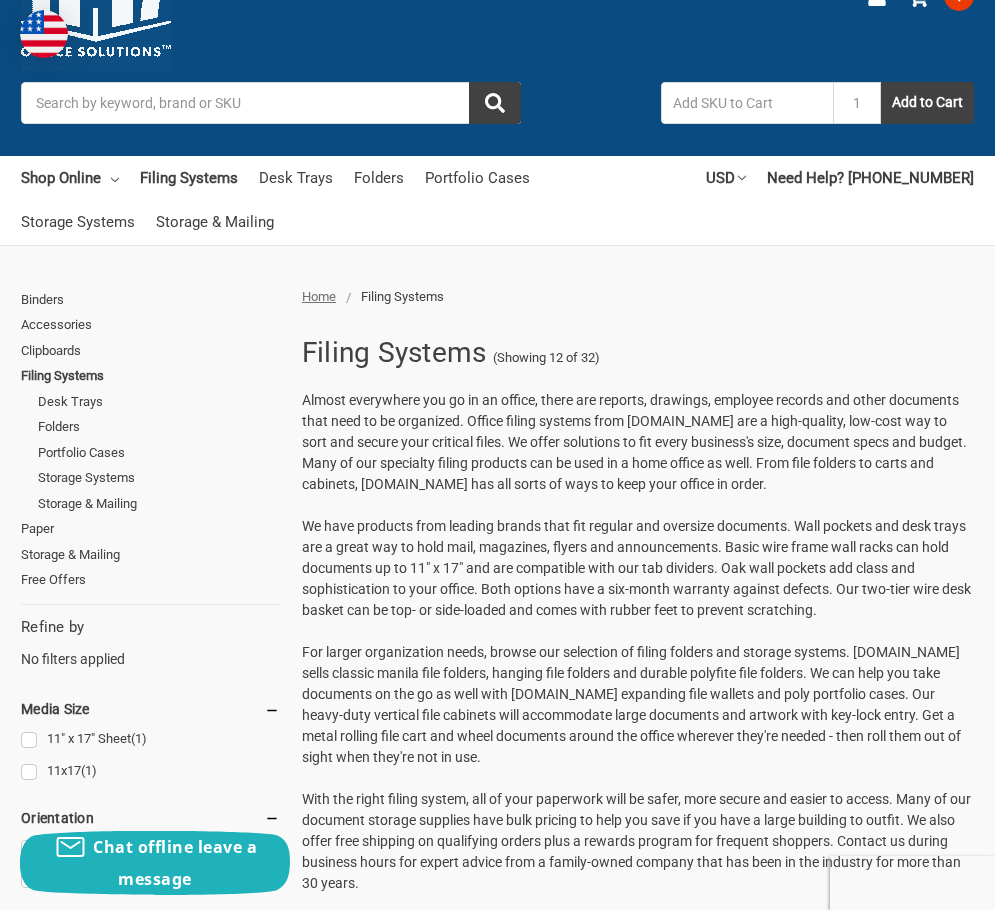 scroll, scrollTop: 0, scrollLeft: 0, axis: both 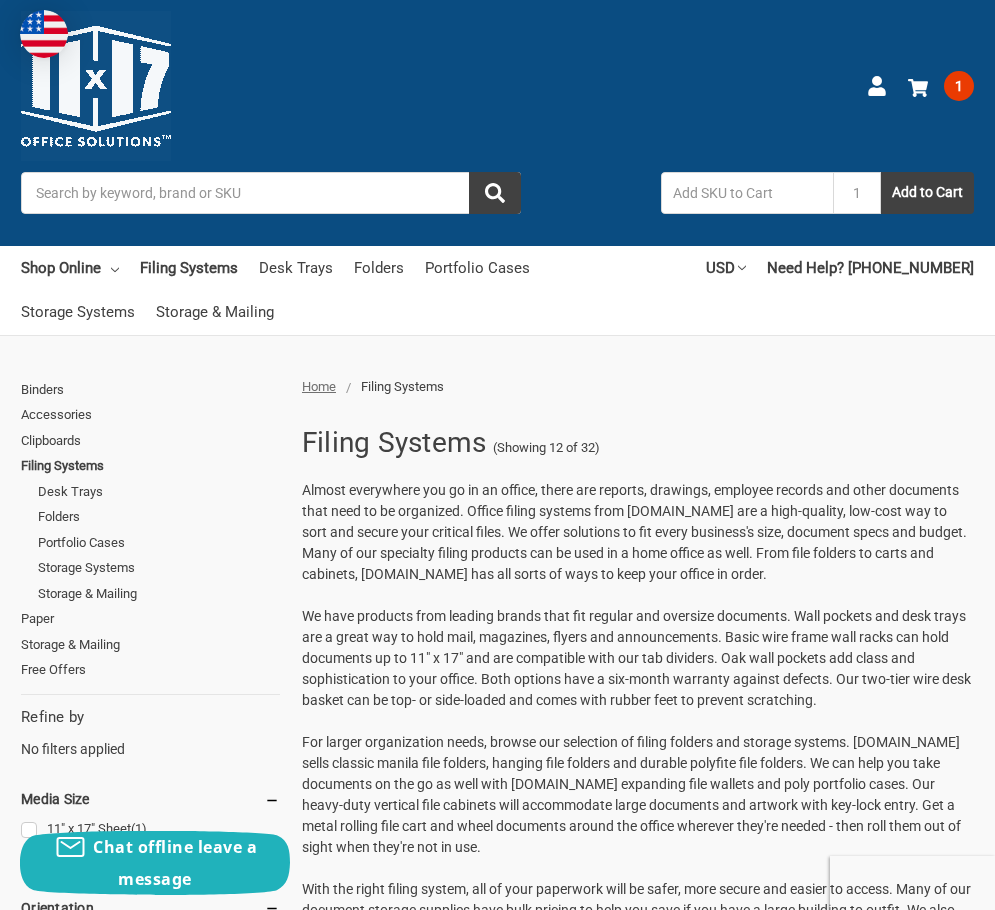 click on "Search" at bounding box center (271, 193) 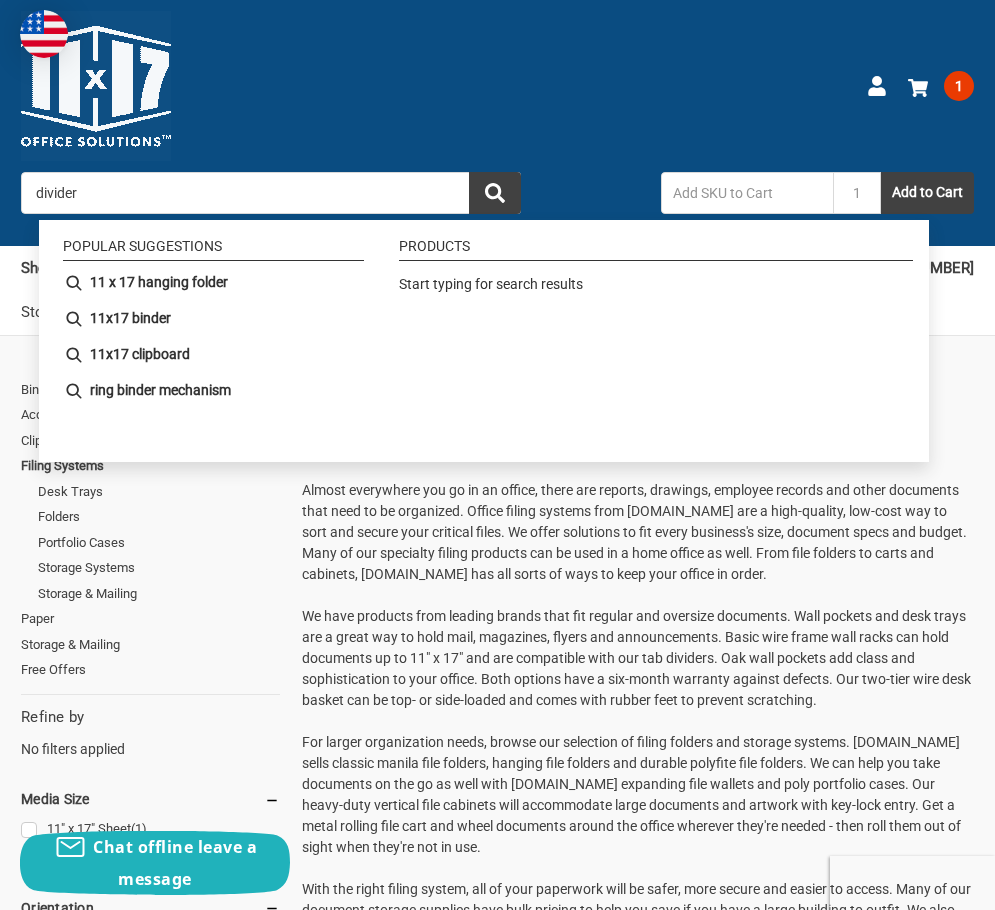 type on "dividers" 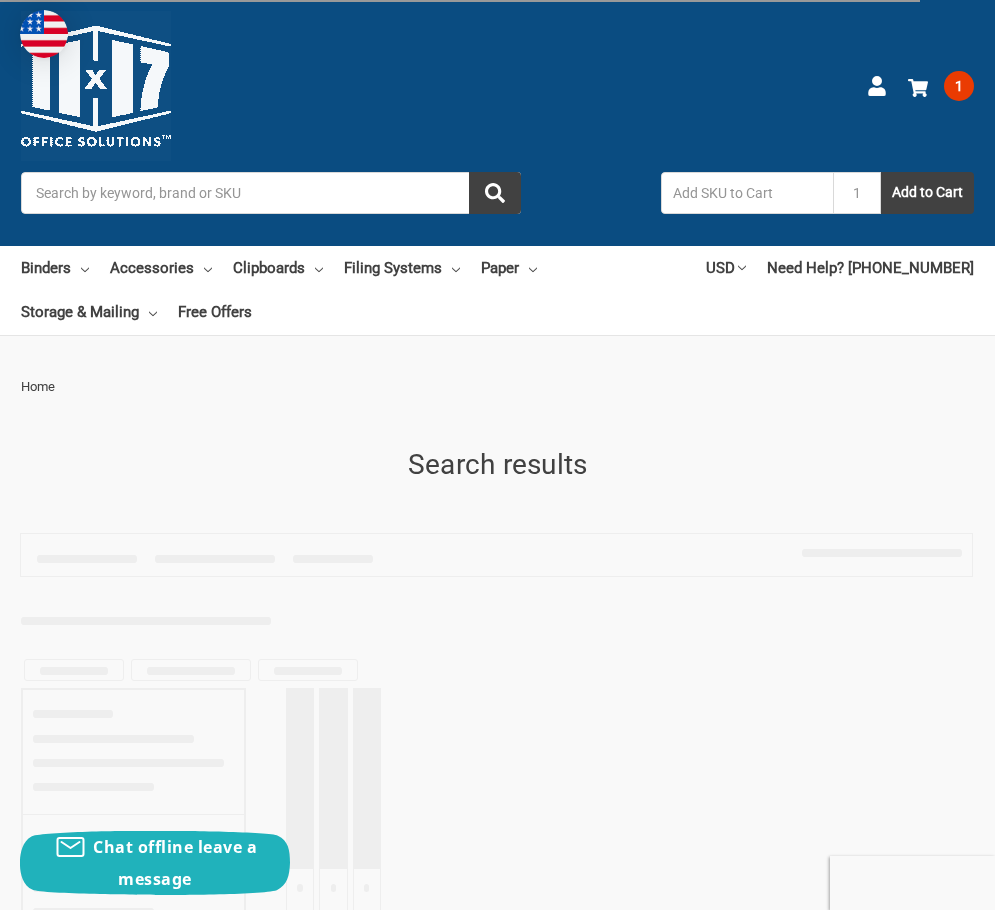 scroll, scrollTop: 0, scrollLeft: 0, axis: both 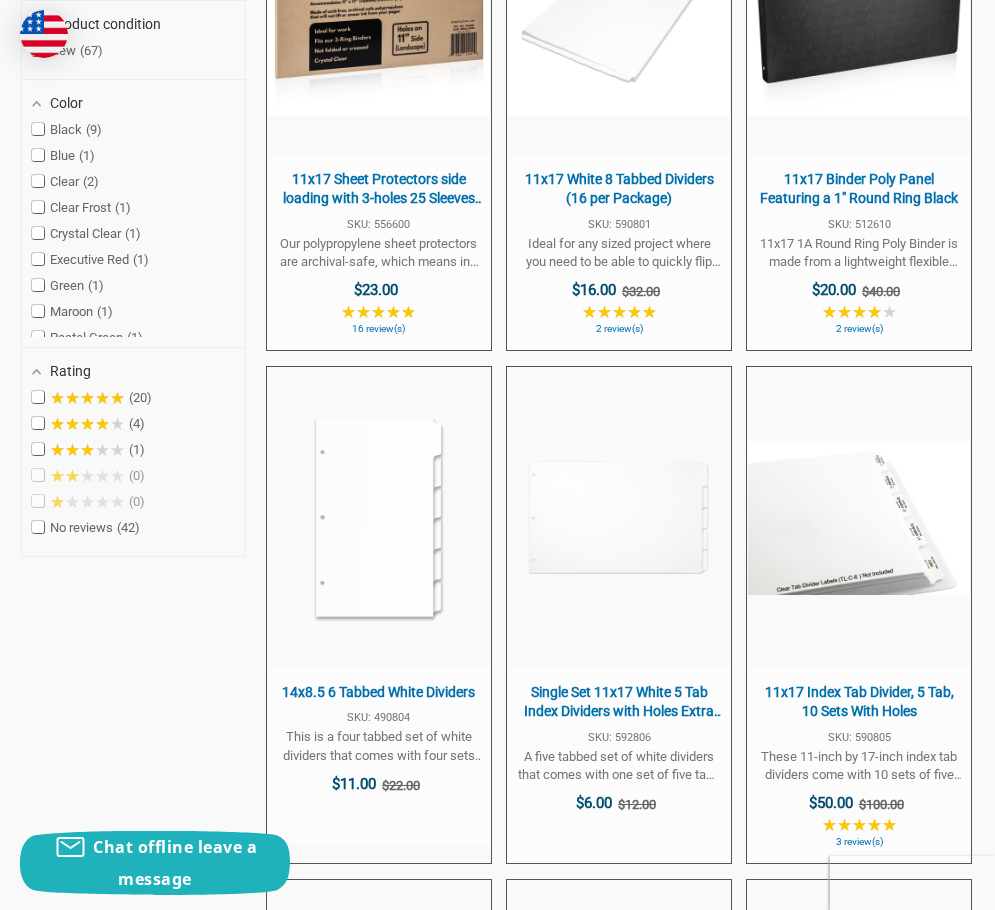 drag, startPoint x: 615, startPoint y: 406, endPoint x: 169, endPoint y: 697, distance: 532.53827 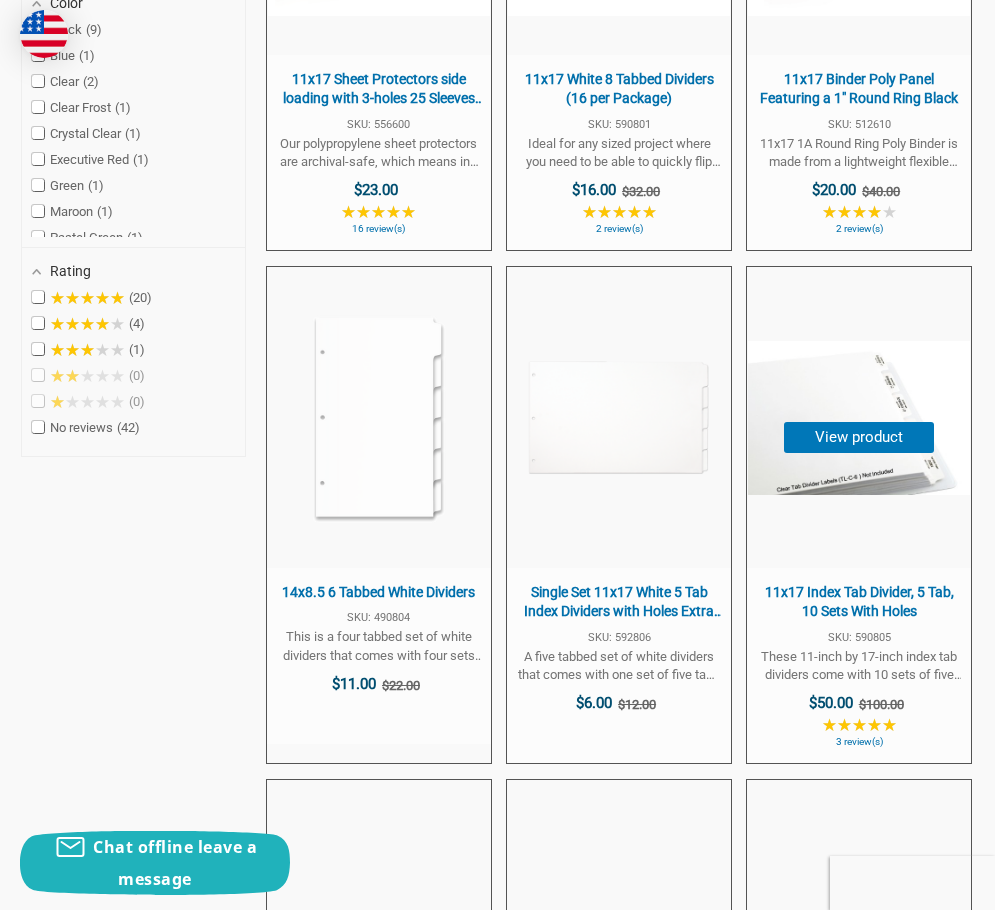 click on "11x17 Index Tab Divider, 5 Tab, 10 Sets With Holes" at bounding box center (859, 602) 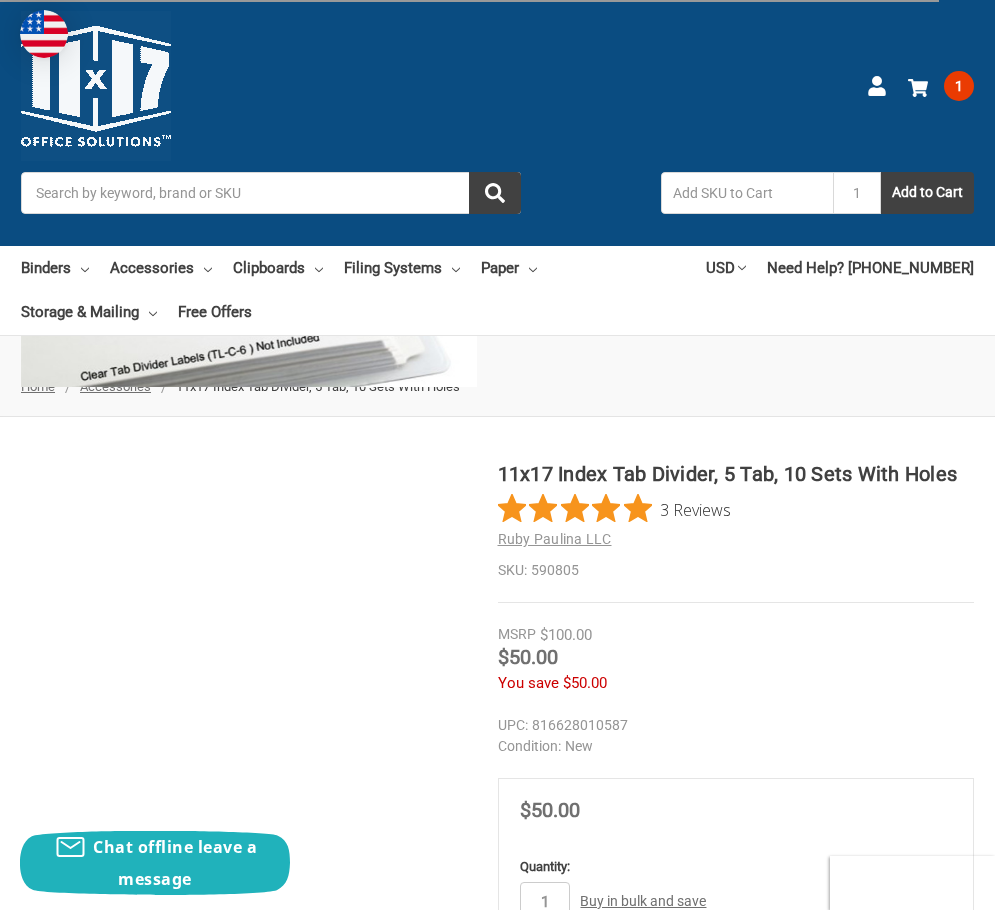scroll, scrollTop: 600, scrollLeft: 0, axis: vertical 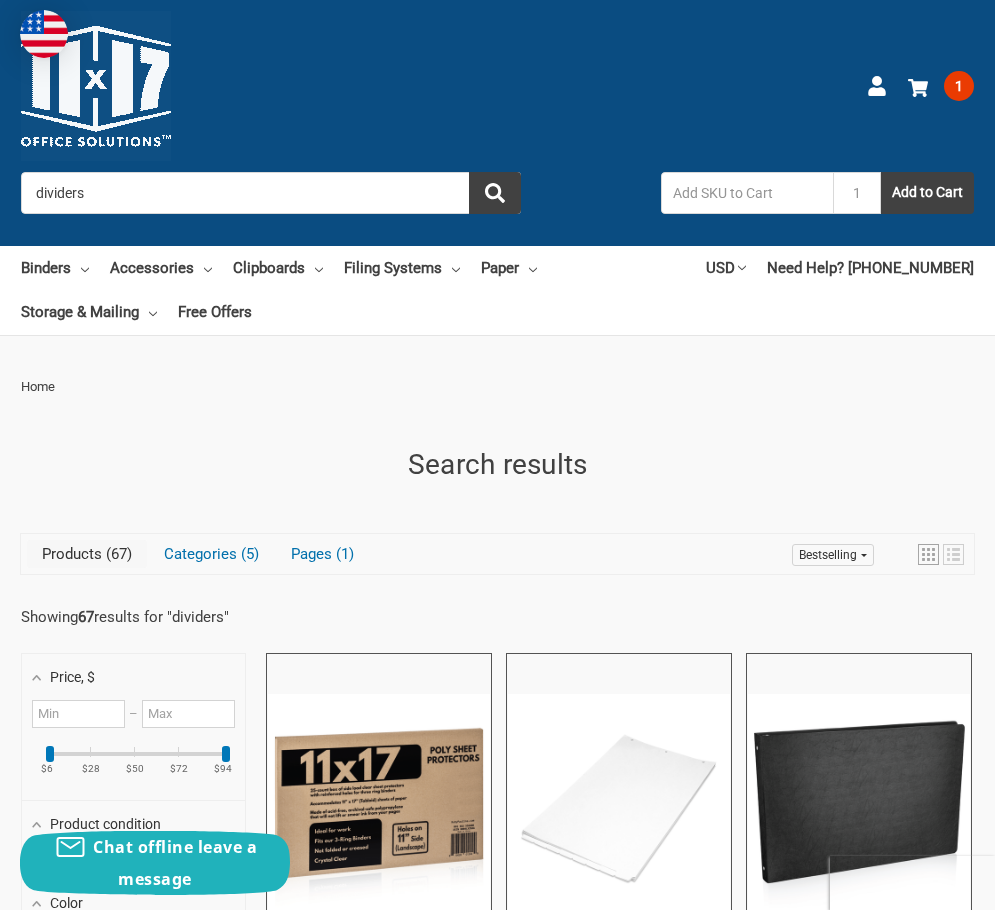 drag, startPoint x: 284, startPoint y: 198, endPoint x: -137, endPoint y: 179, distance: 421.42853 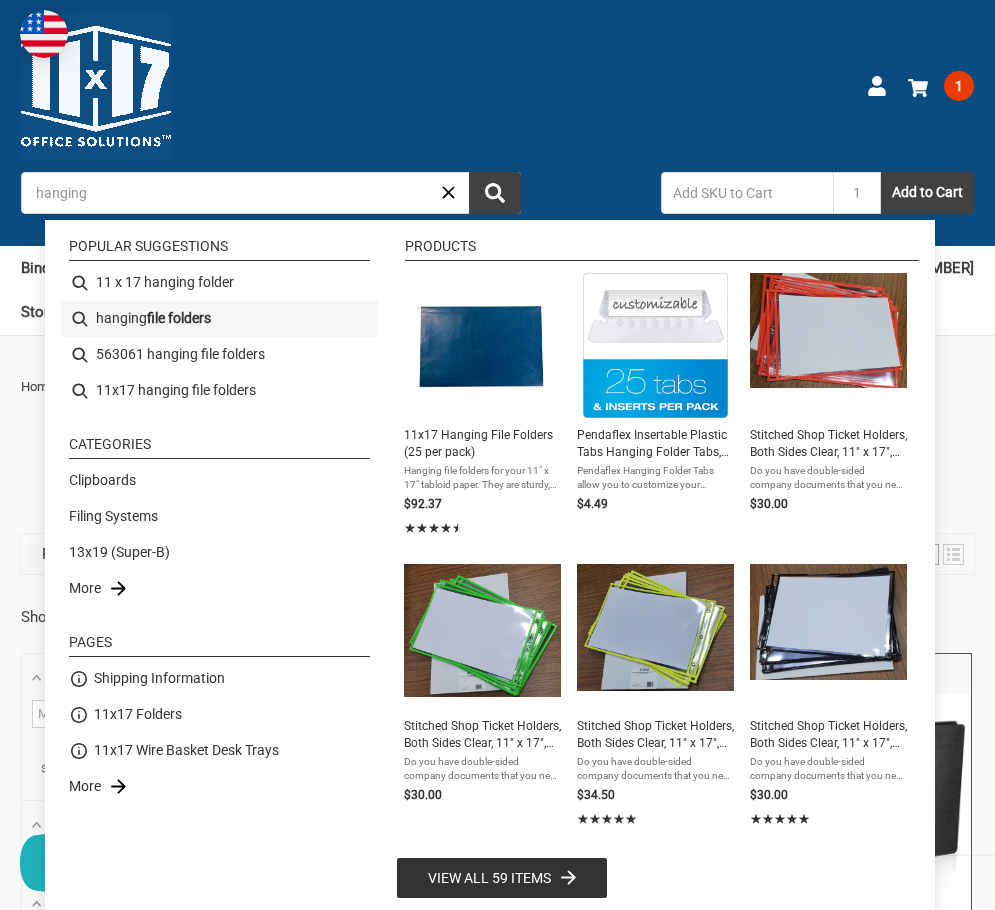 click on "file folders" at bounding box center (179, 318) 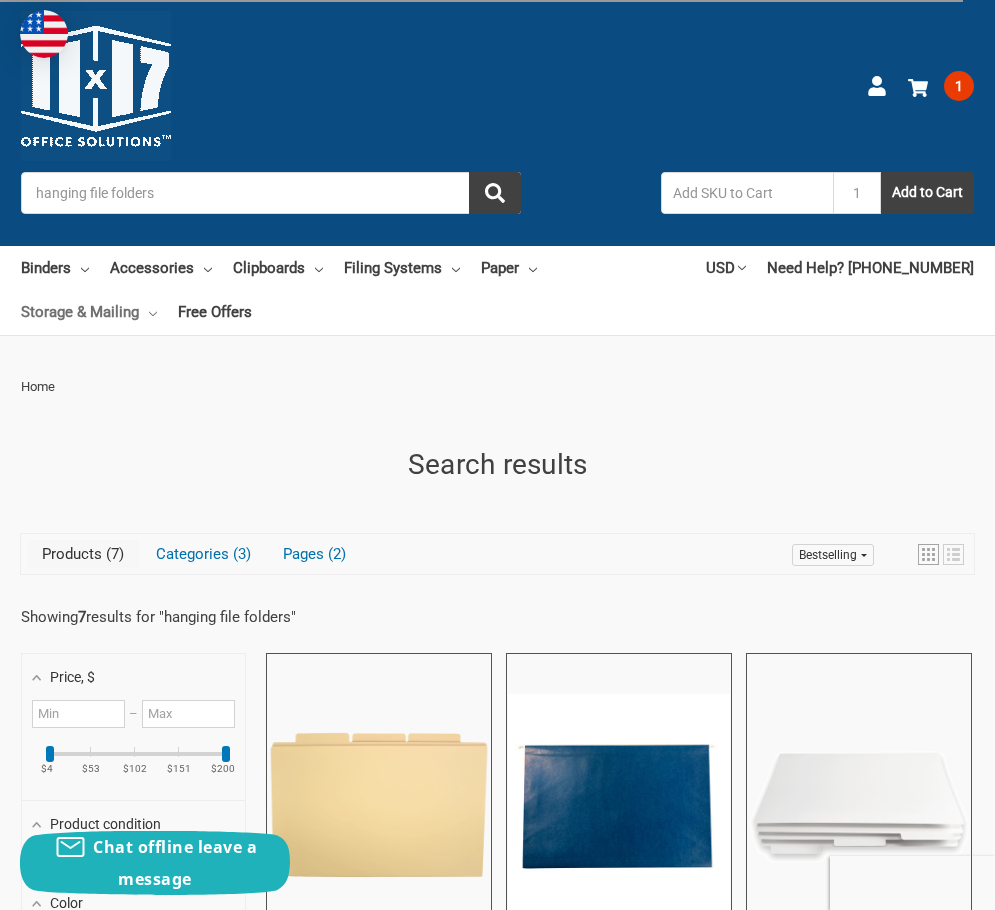 scroll, scrollTop: 0, scrollLeft: 0, axis: both 